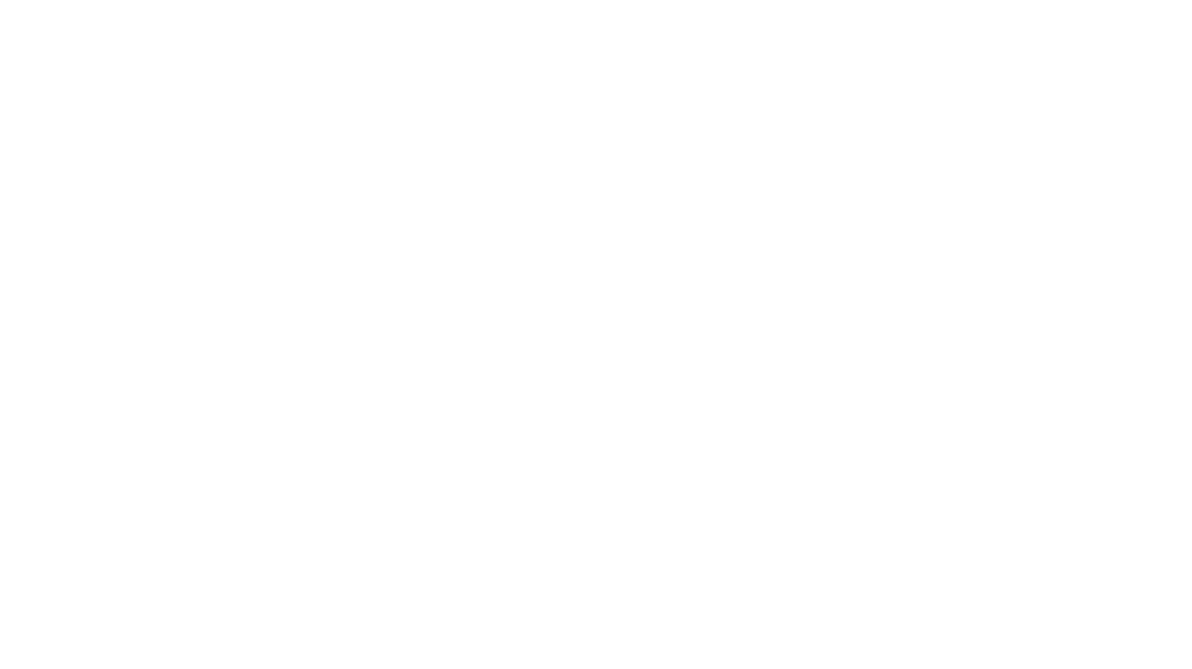 scroll, scrollTop: 0, scrollLeft: 0, axis: both 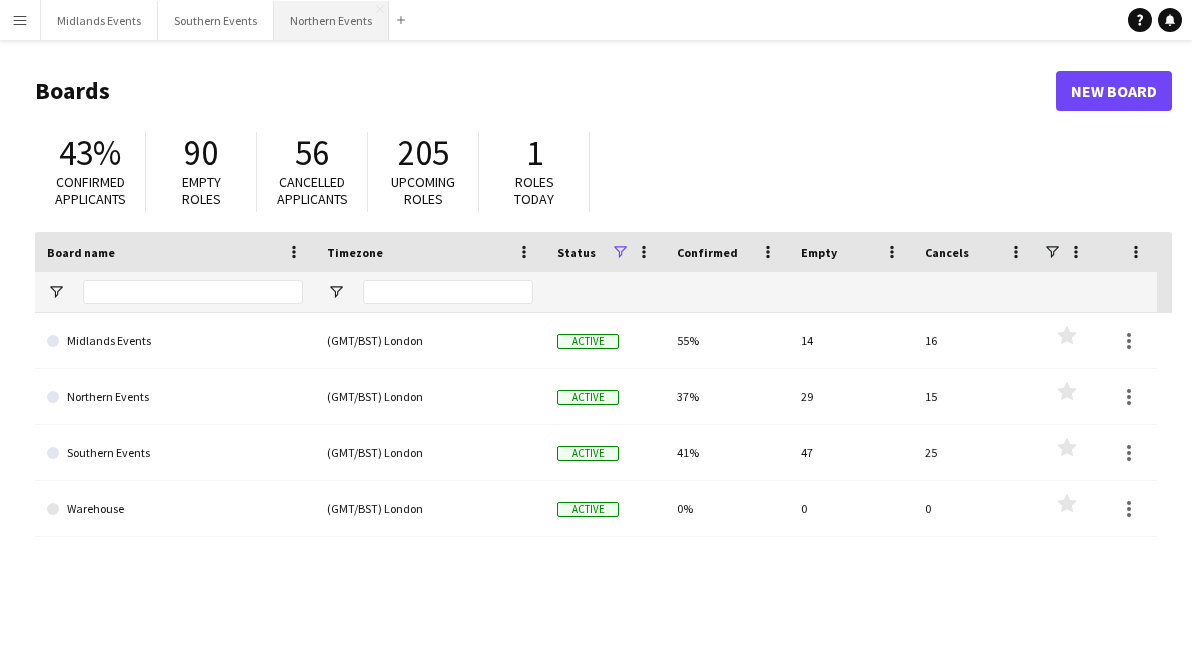 click on "Northern Events
Close" at bounding box center (331, 20) 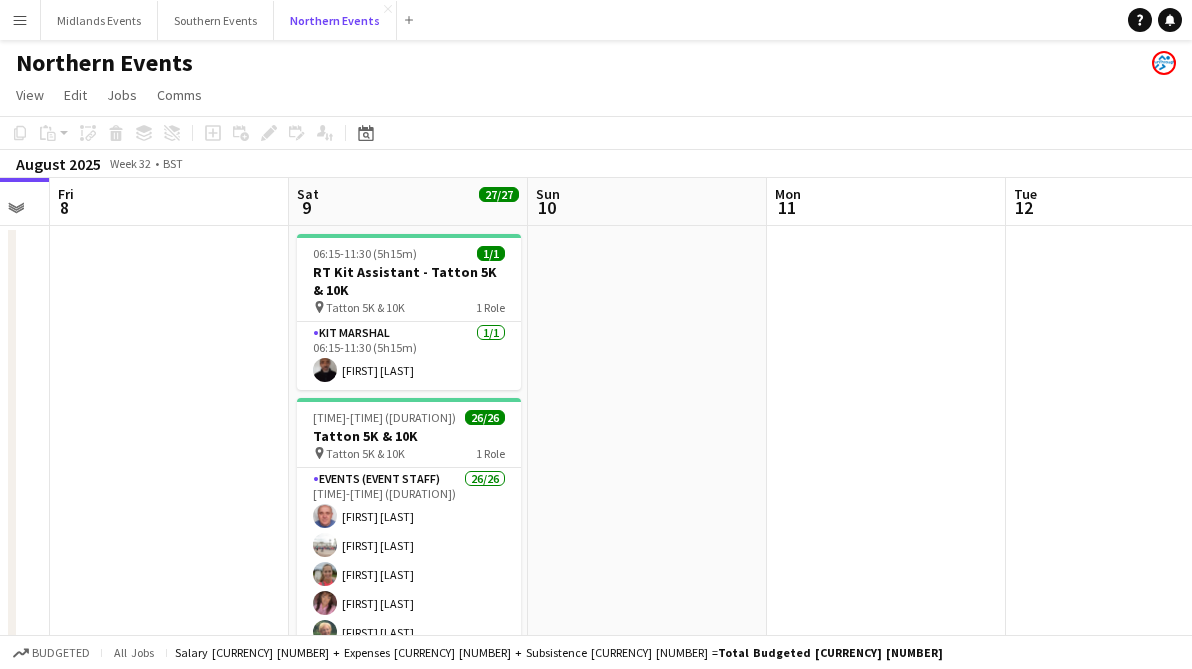 scroll, scrollTop: 0, scrollLeft: 548, axis: horizontal 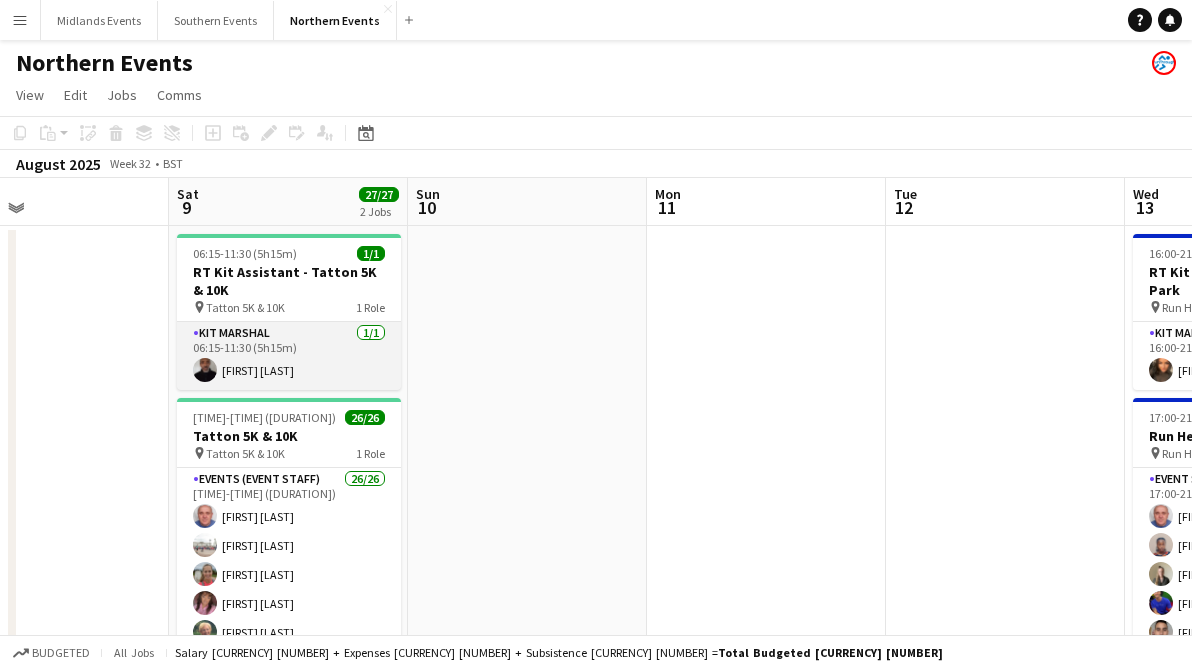 click on "[FIRST] [LAST] [NUMBER]/[NUMBER] [TIME]-[TIME] ([DURATION])
[FIRST] [LAST]" at bounding box center (289, 356) 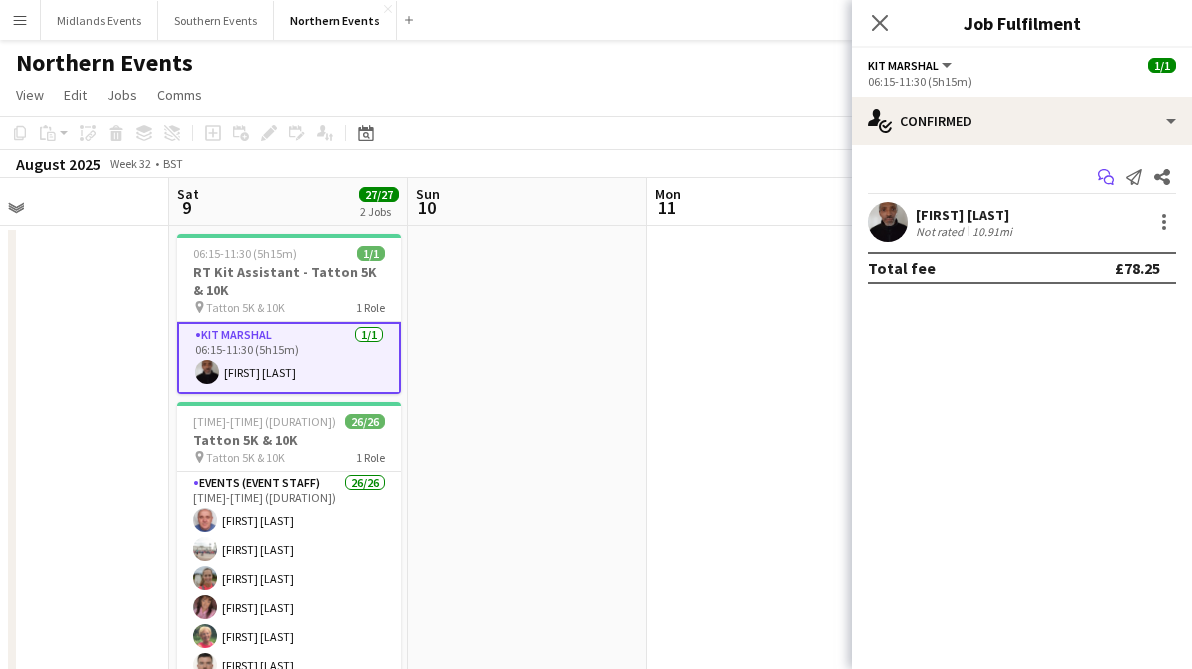 click on "Start chat" 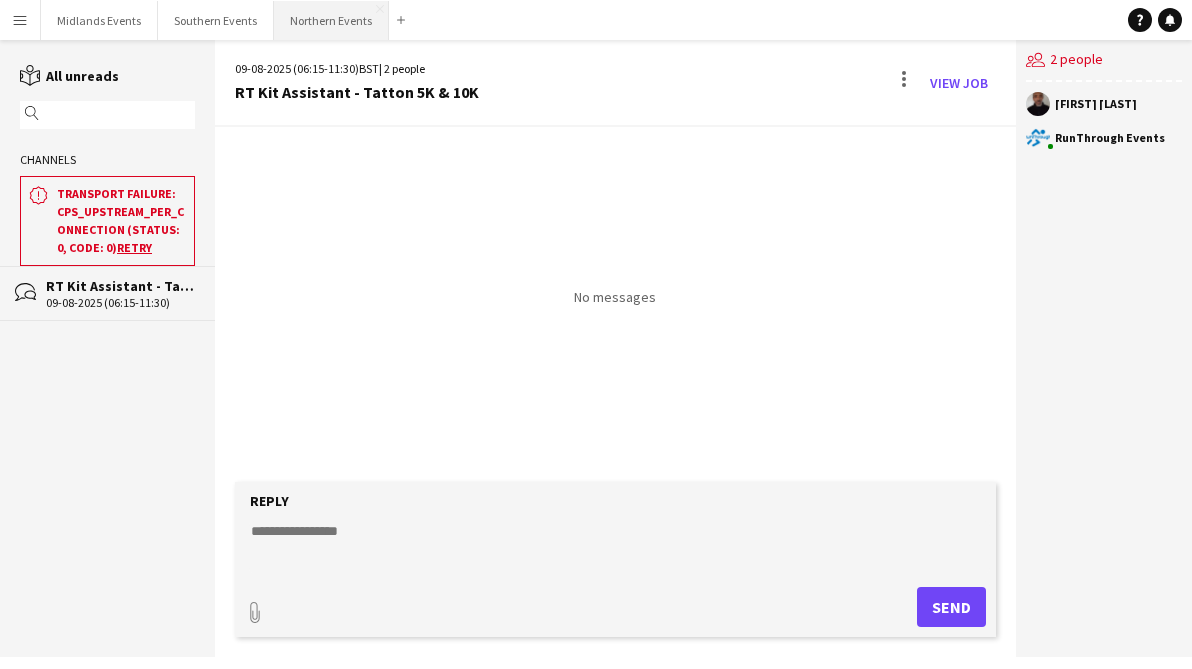 click on "Northern Events
Close" at bounding box center [331, 20] 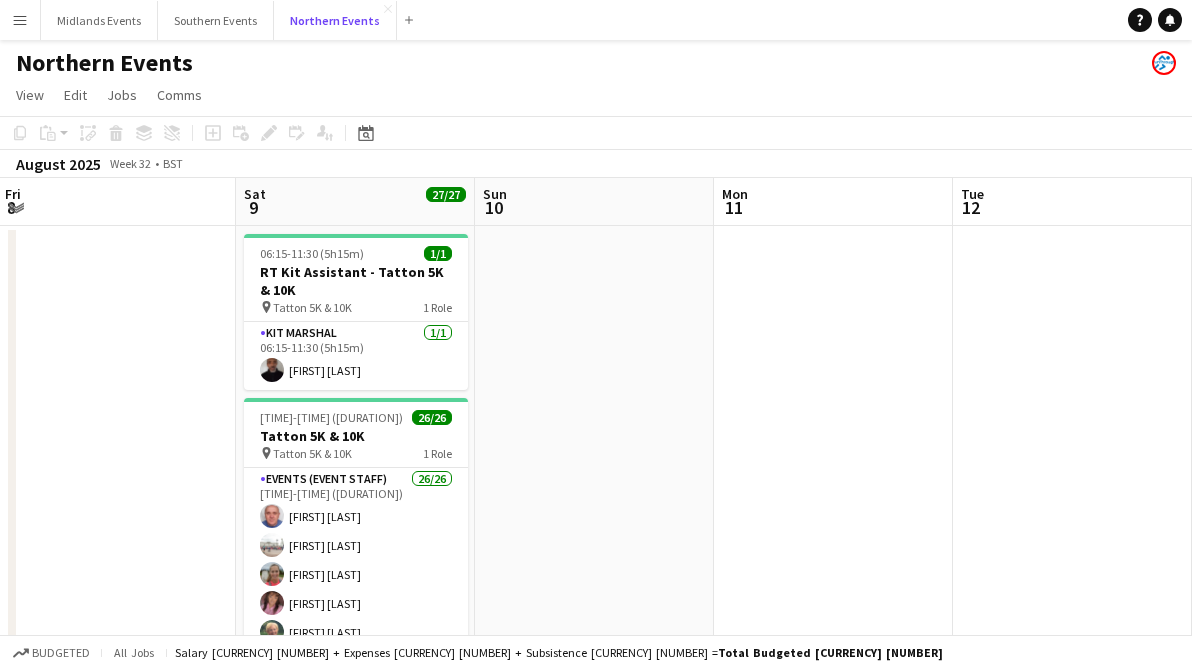 scroll, scrollTop: 0, scrollLeft: 759, axis: horizontal 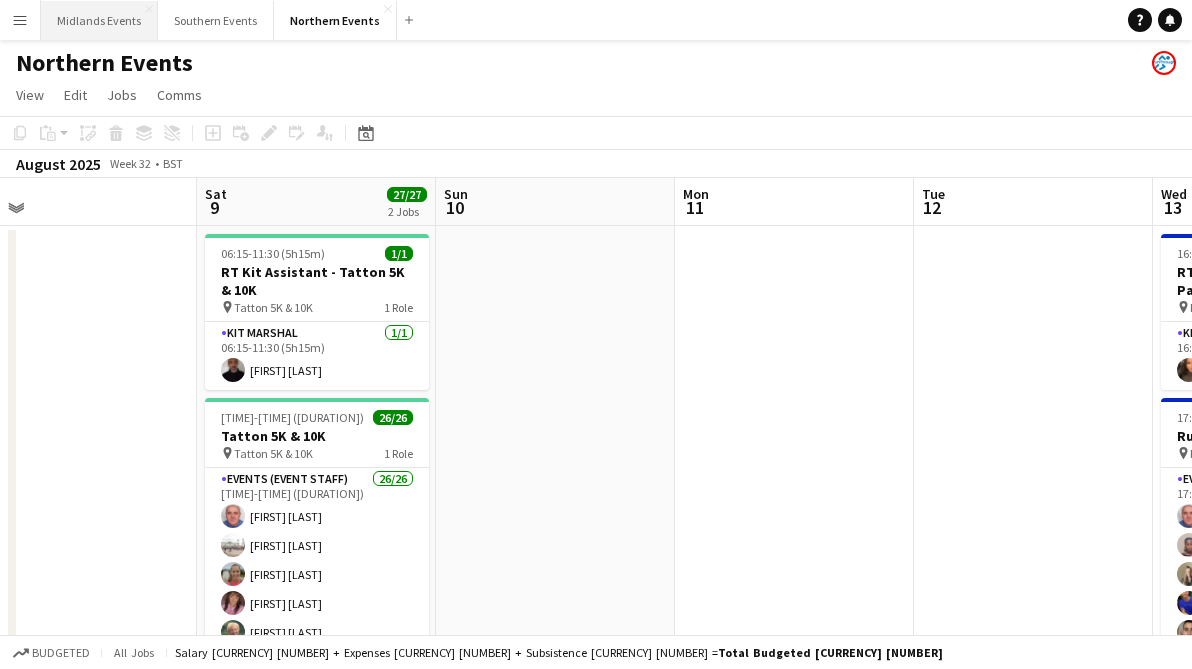 click on "Midlands Events
Close" at bounding box center (99, 20) 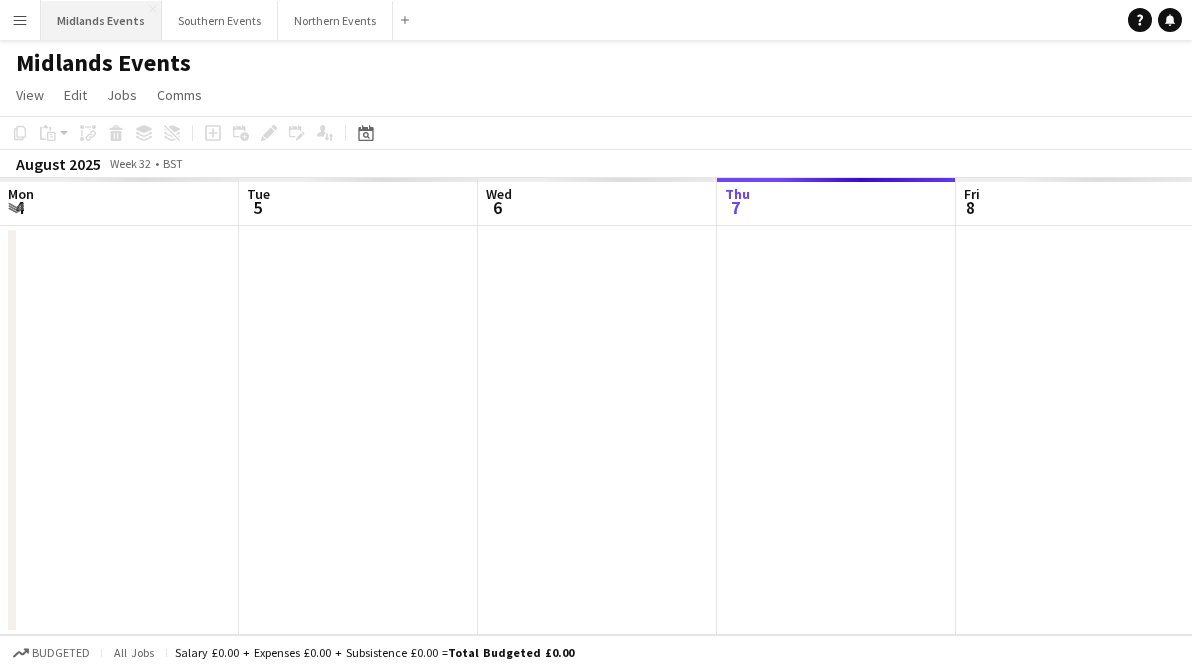 scroll, scrollTop: 0, scrollLeft: 478, axis: horizontal 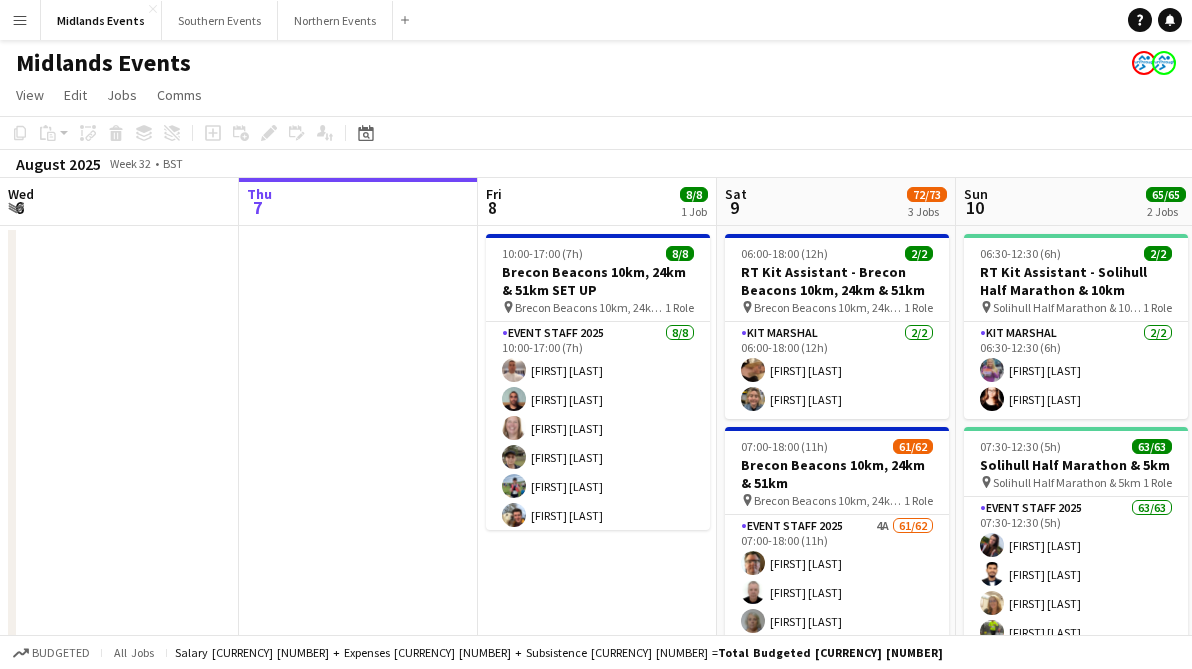 click on "Midlands Events" 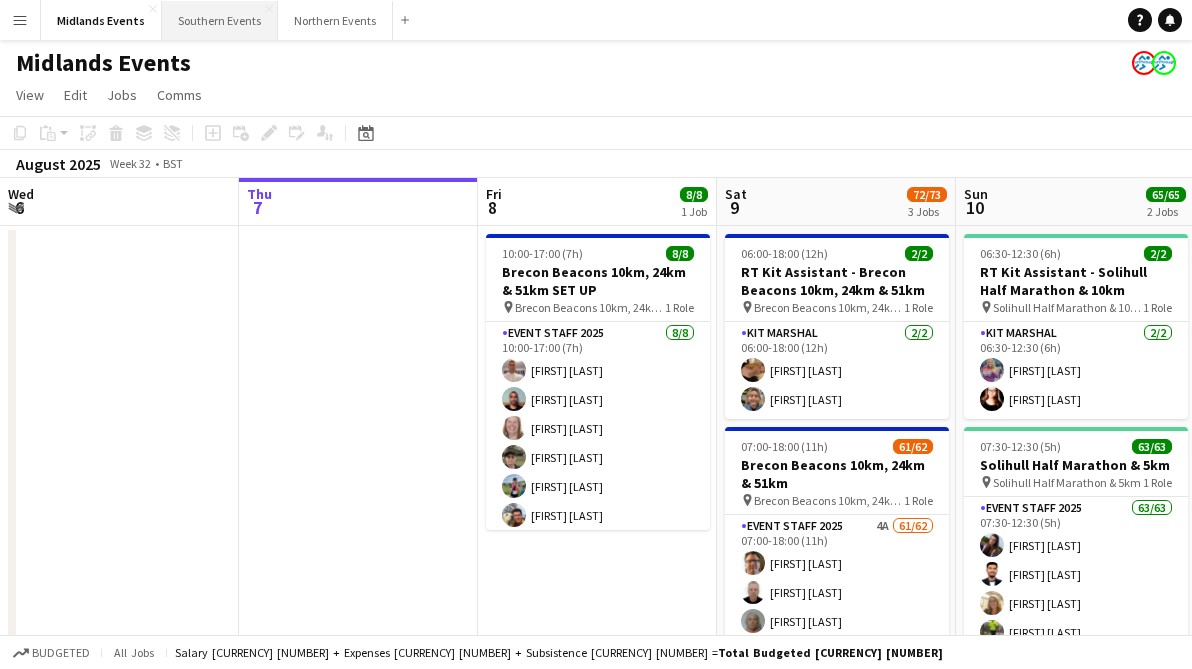 click on "Southern Events
Close" at bounding box center [220, 20] 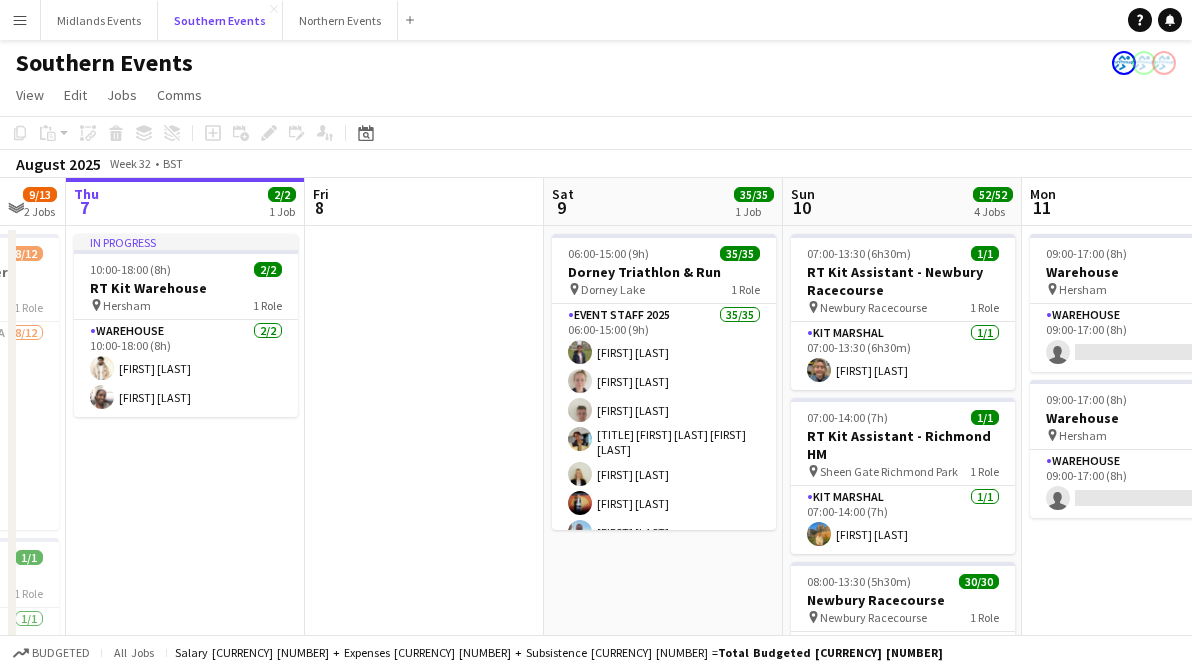 scroll, scrollTop: 0, scrollLeft: 786, axis: horizontal 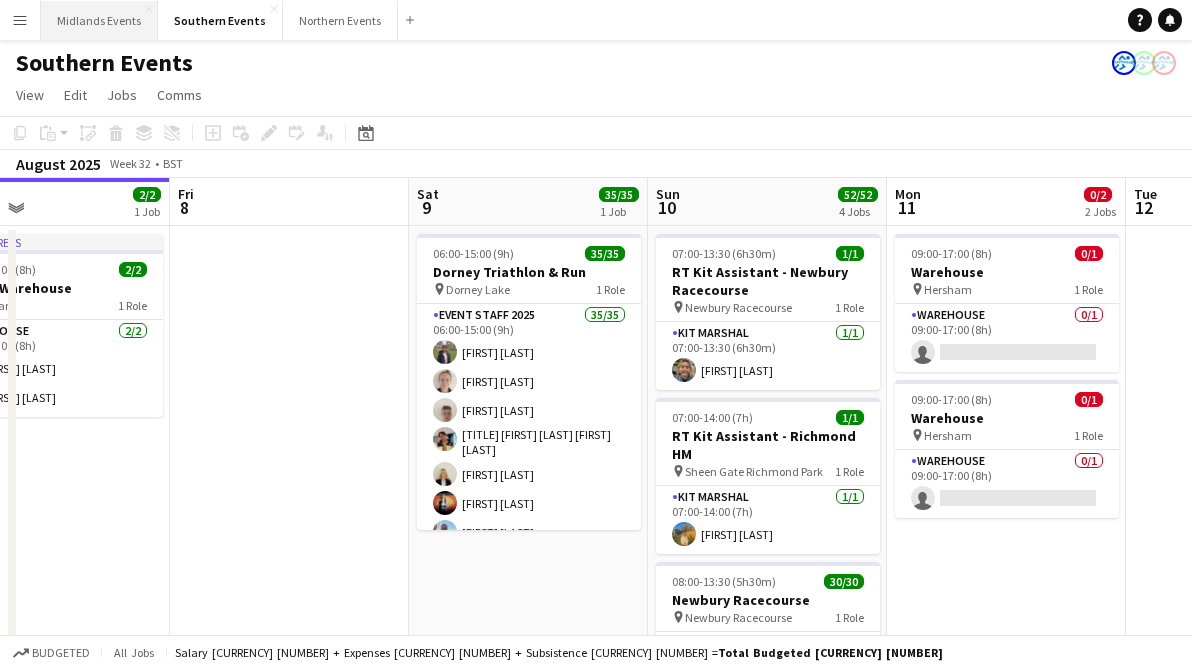 click on "Midlands Events
Close" at bounding box center (99, 20) 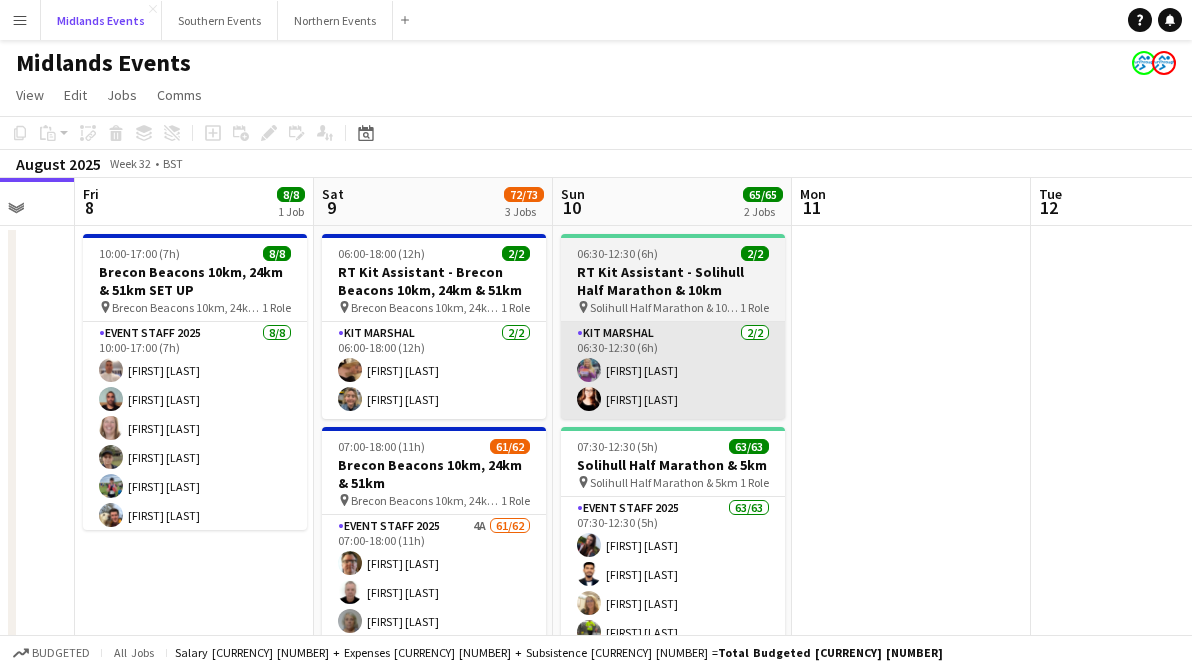 scroll, scrollTop: 0, scrollLeft: 644, axis: horizontal 